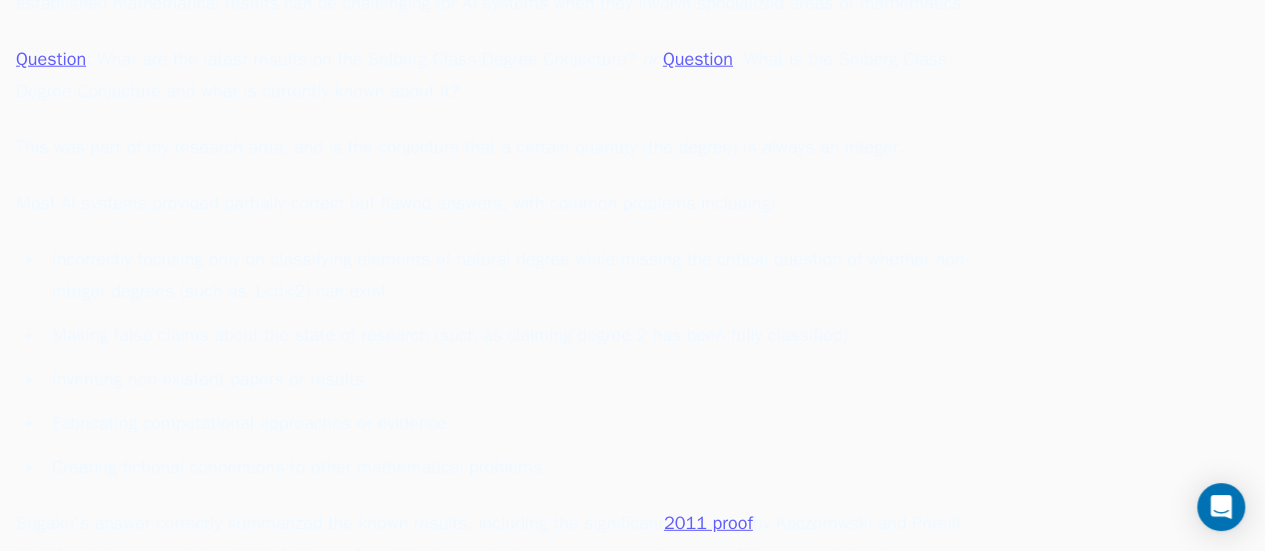scroll, scrollTop: 2600, scrollLeft: 0, axis: vertical 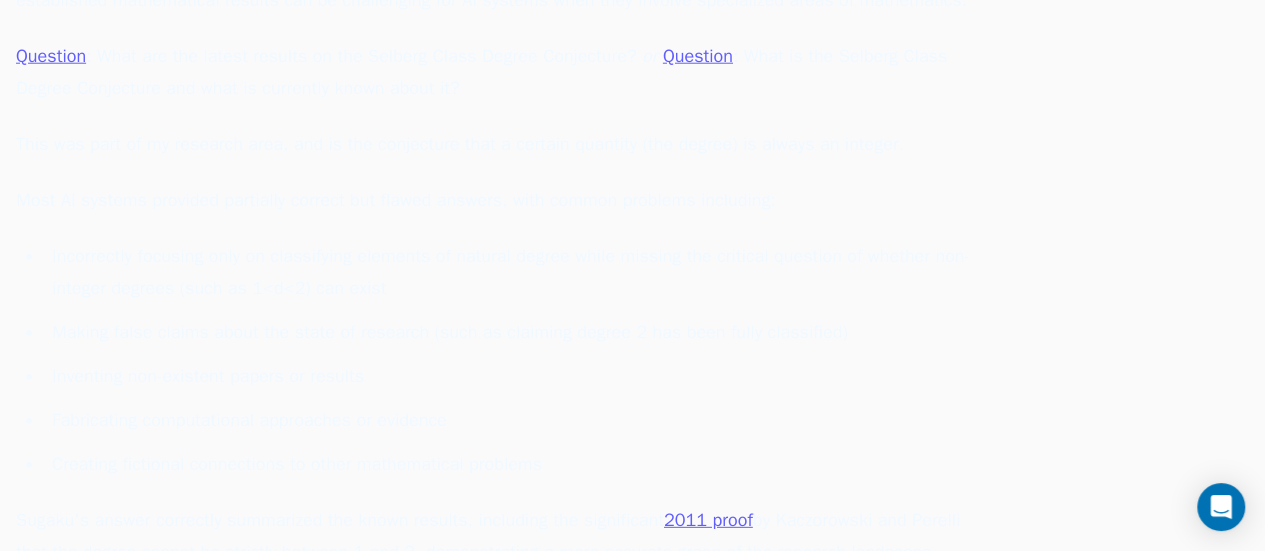 click on "Incorrectly focusing only on classifying elements of natural degree while missing the critical question of whether non-integer degrees (such as 1<d<2) can exist Making false claims about the state of research (such as claiming degree 2 has been fully classified) Inventing non-existent papers or results Fabricating computational approaches or evidence Creating fictional connections to other mathematical problems" at bounding box center [496, 360] 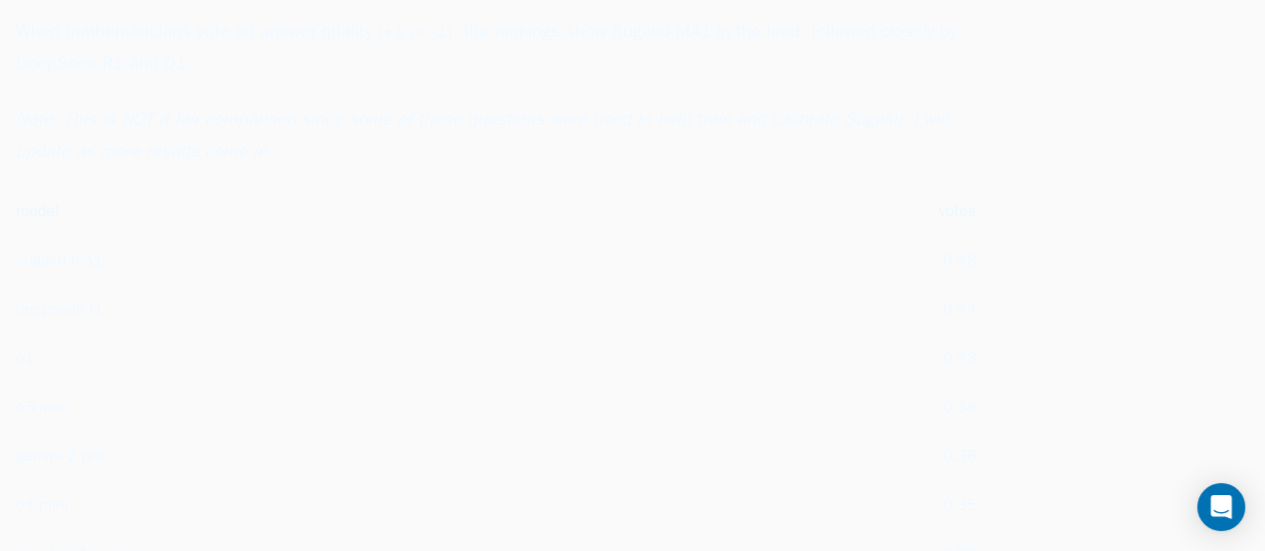 scroll, scrollTop: 4280, scrollLeft: 0, axis: vertical 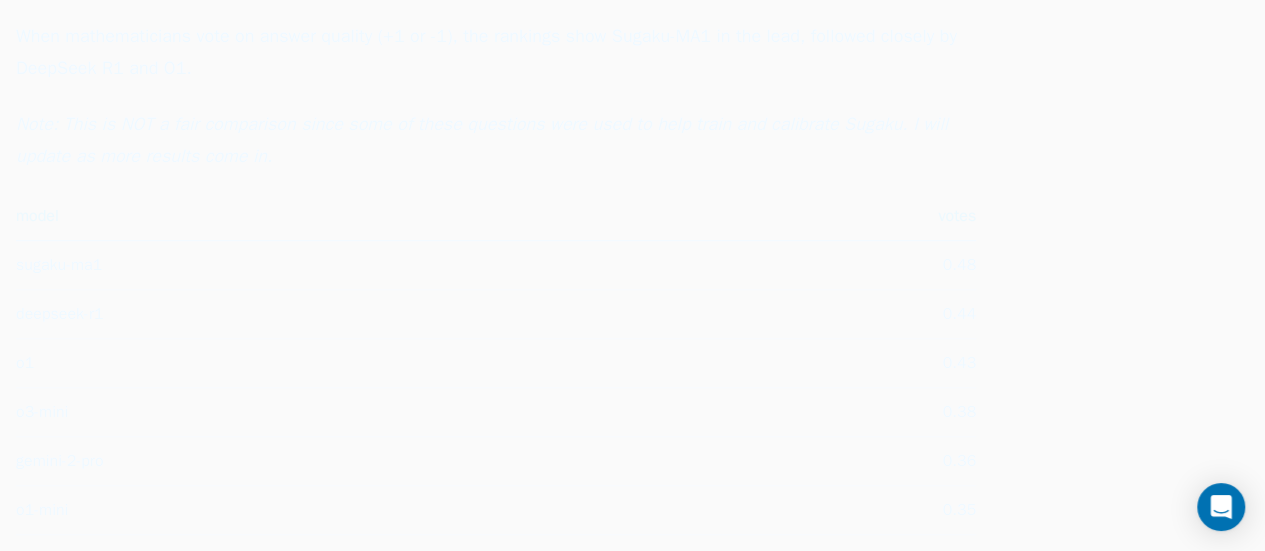 click on "Sugaku Blog
The Disconnect Between AI Benchmarks and Math Research
The Disconnect Between AI Benchmarks and Math Research
Evaluating AI systems on their ability to be a mathematical copilot
[DATE], [YEAR]
Share
Copy link
Twitter
Facebook
LinkedIn
Email" at bounding box center (632, 194) 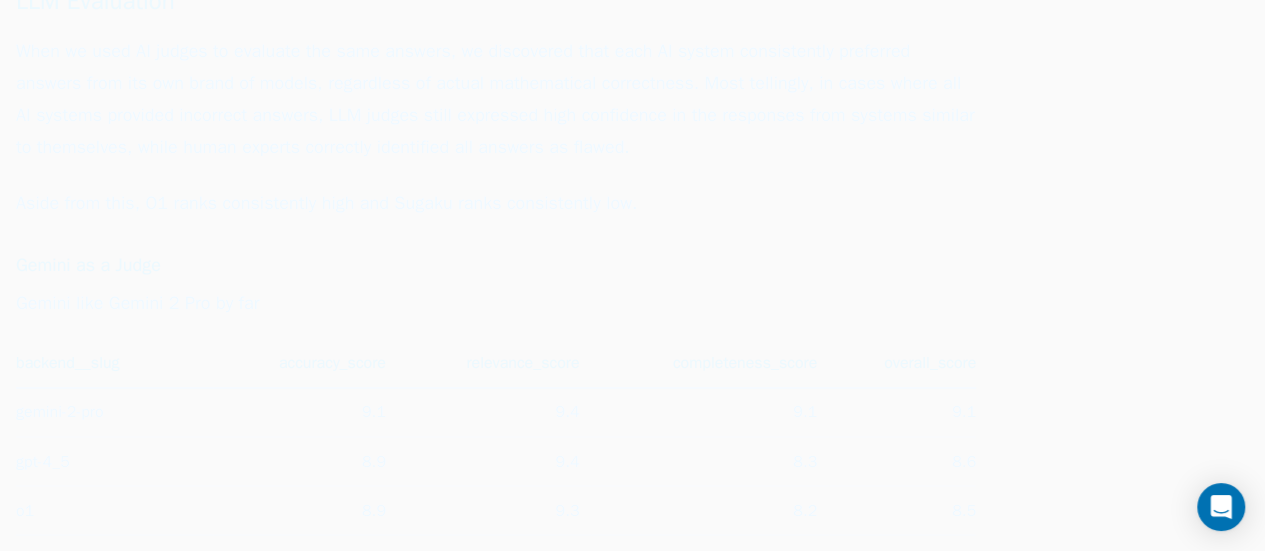 scroll, scrollTop: 5280, scrollLeft: 0, axis: vertical 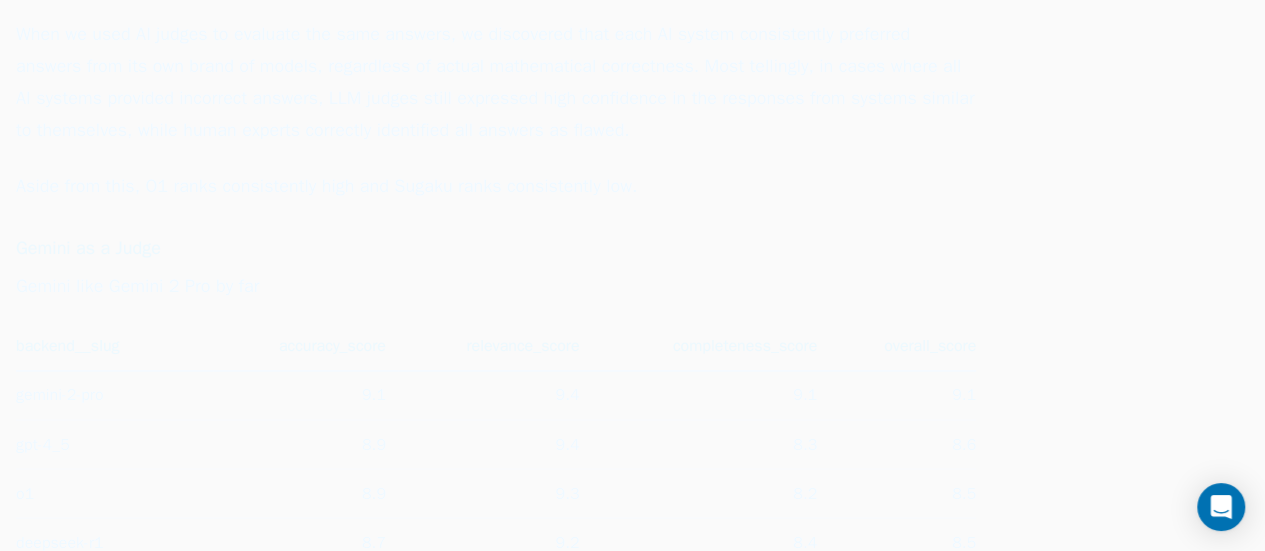 click on "Sugaku Blog
The Disconnect Between AI Benchmarks and Math Research
The Disconnect Between AI Benchmarks and Math Research
Evaluating AI systems on their ability to be a mathematical copilot
[DATE], [YEAR]
Share
Copy link
Twitter
Facebook
LinkedIn
Email" at bounding box center (632, -806) 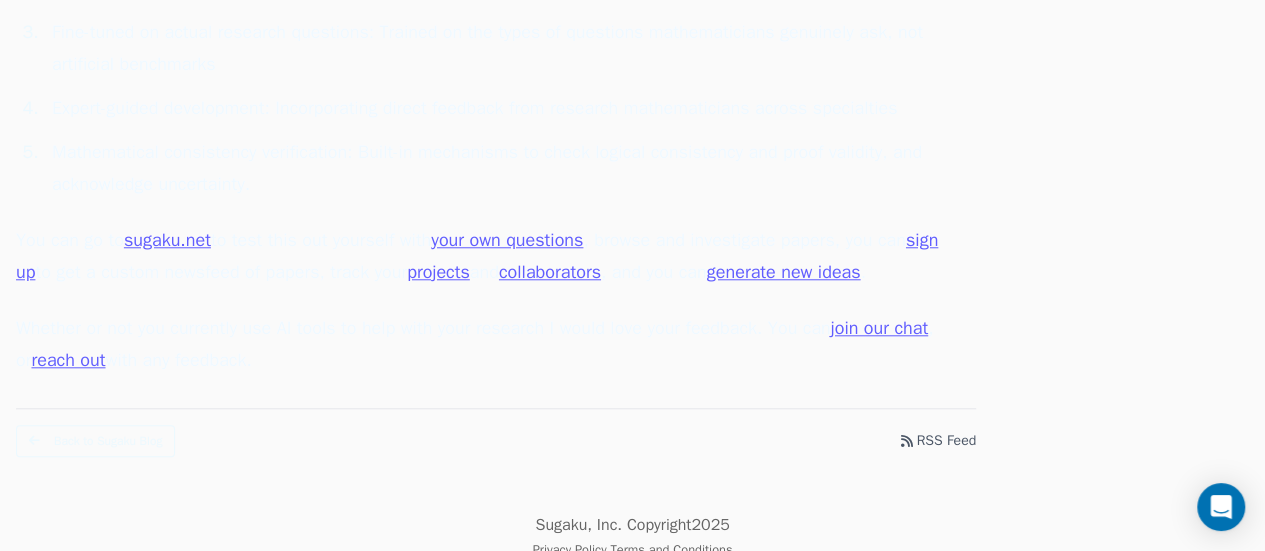 scroll, scrollTop: 8398, scrollLeft: 0, axis: vertical 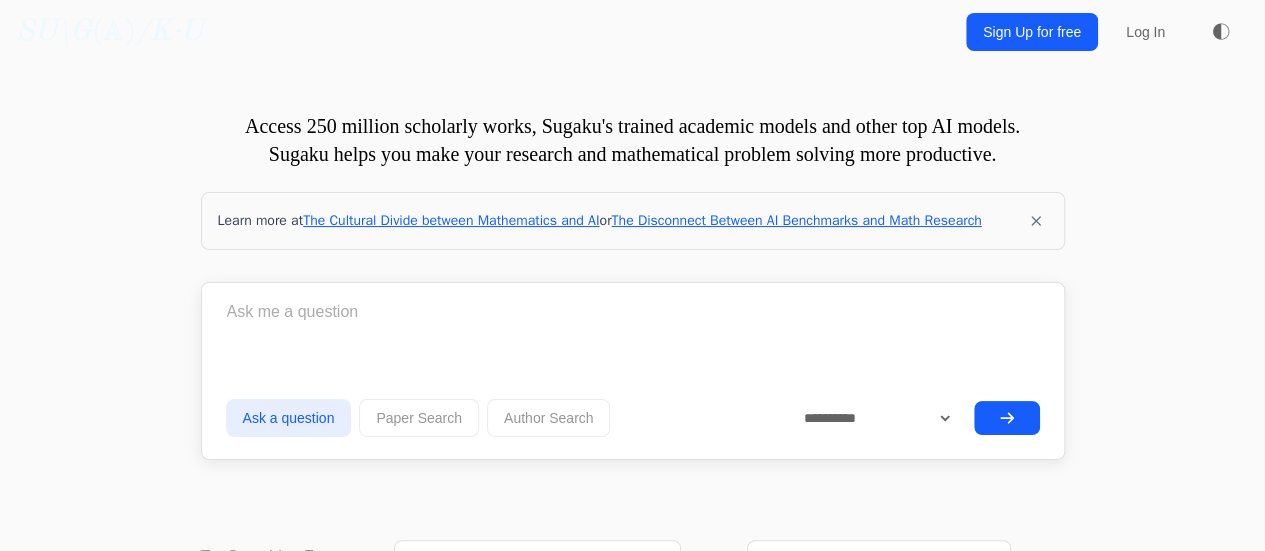 click at bounding box center (633, 312) 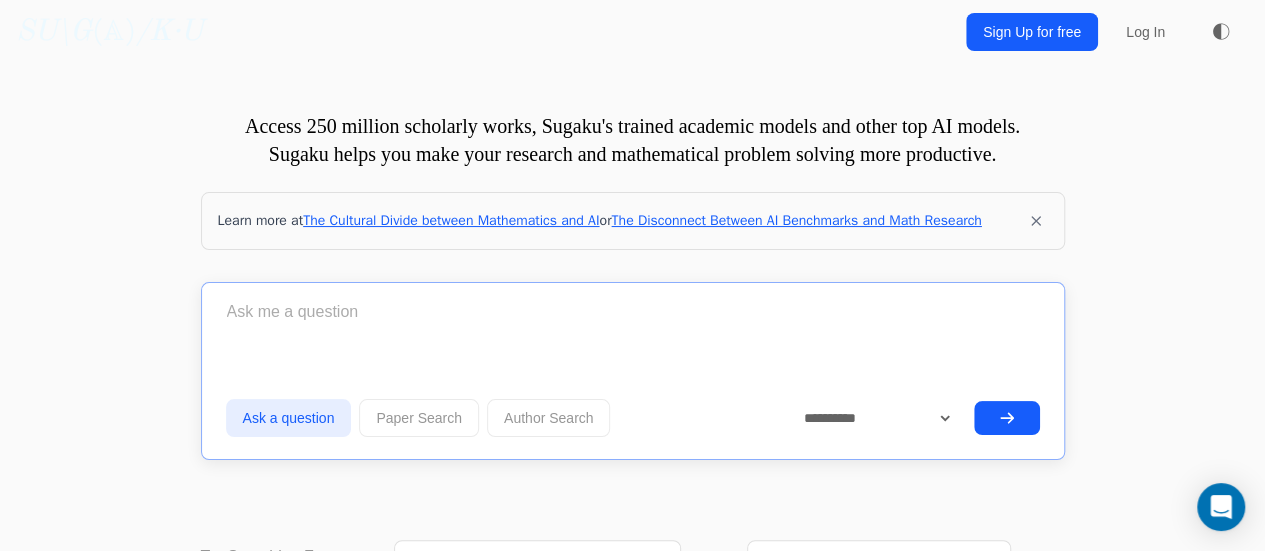 click at bounding box center [633, 312] 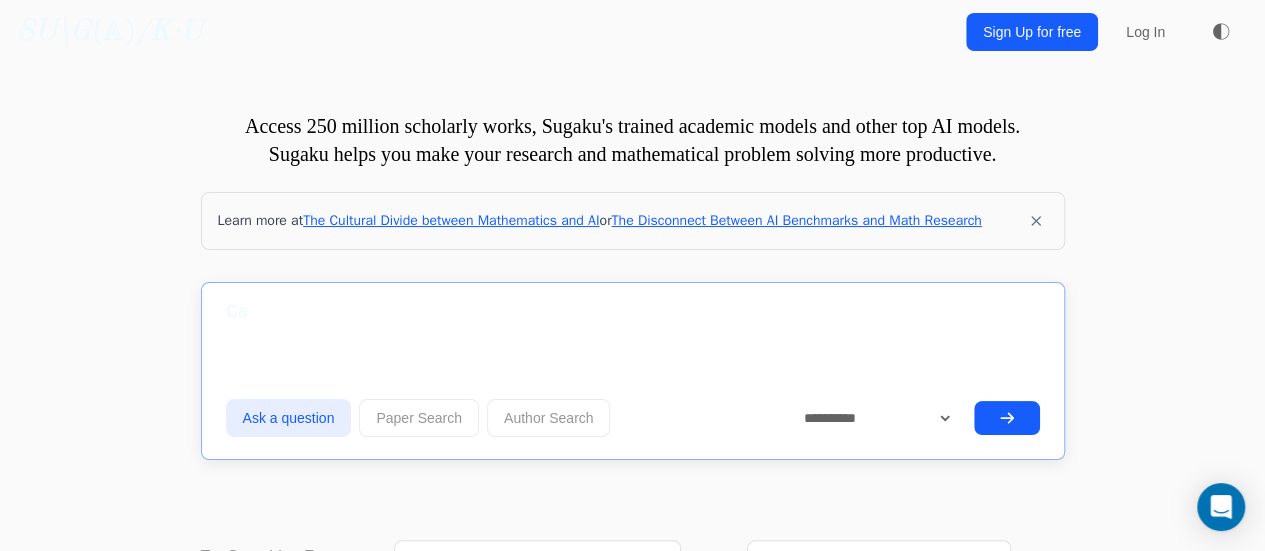 type on "C" 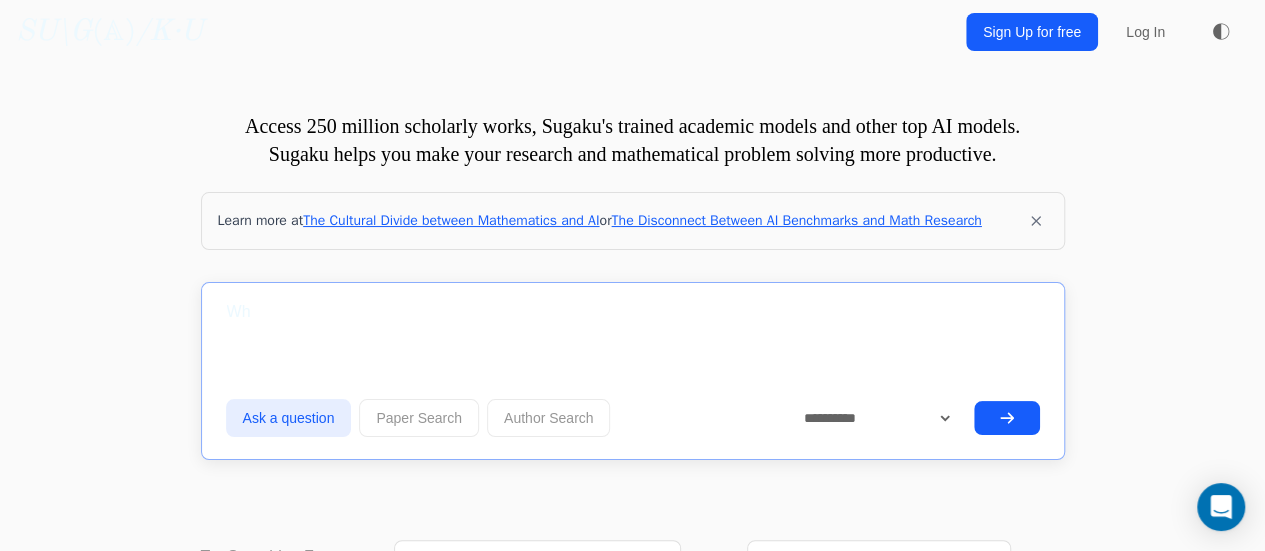 type on "W" 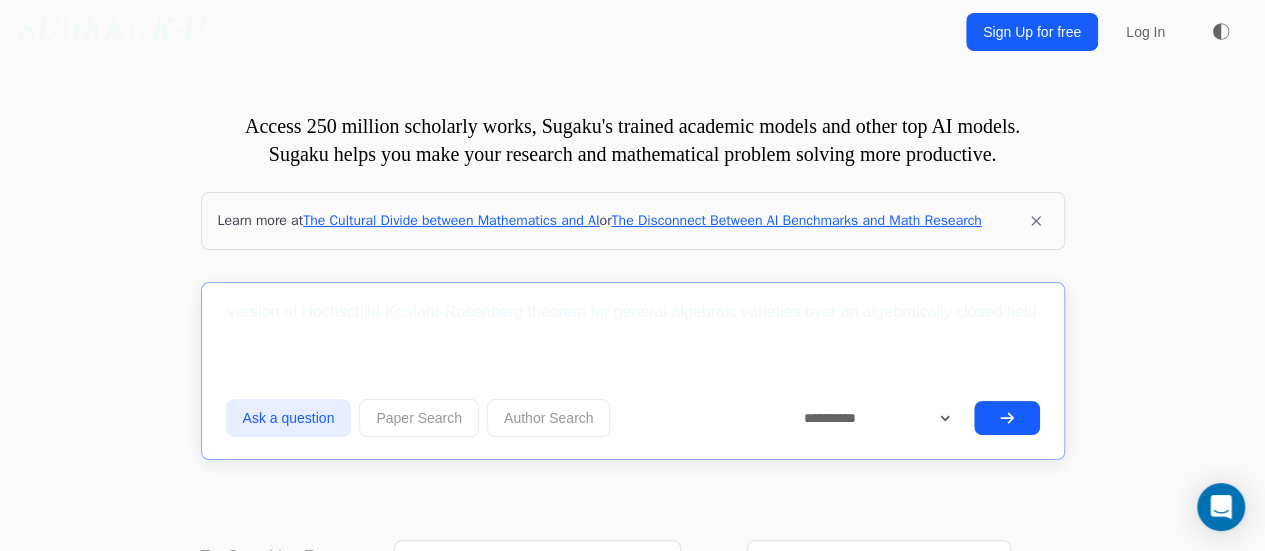 scroll, scrollTop: 0, scrollLeft: 79, axis: horizontal 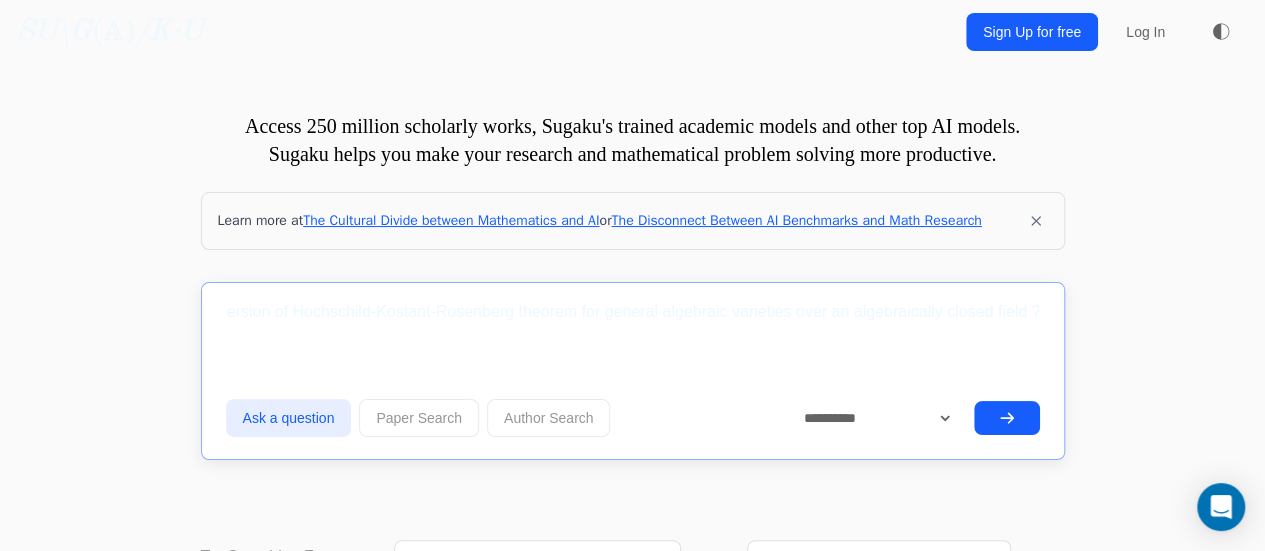 type on "Is there a version of Hochschild-Kostant-Rosenberg theorem for general algebraic varieties over an algebraically closed field ?" 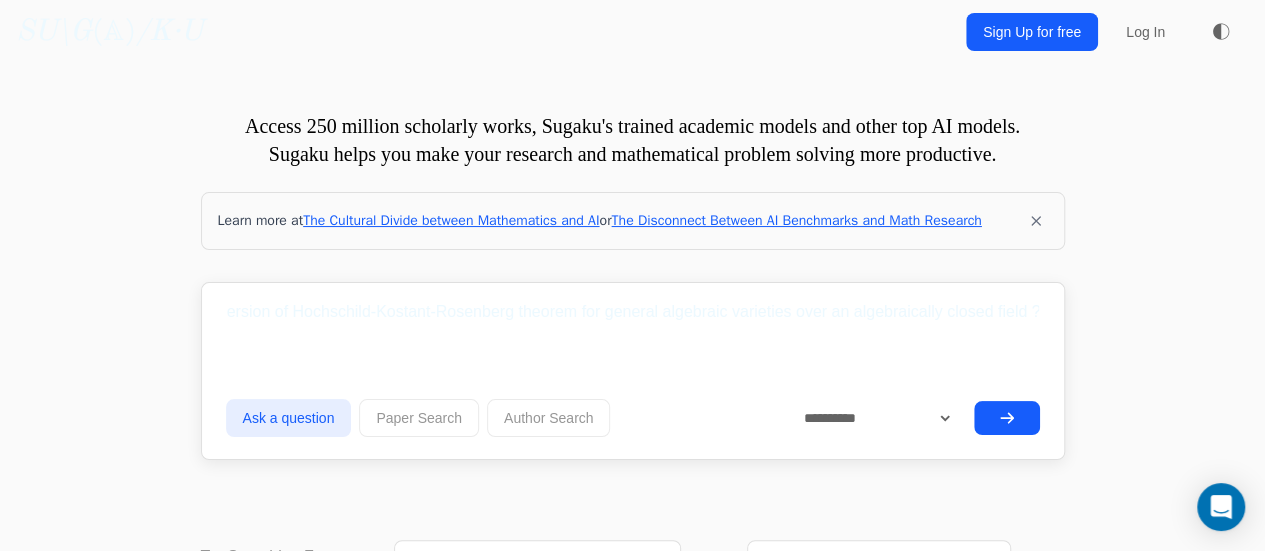 scroll, scrollTop: 0, scrollLeft: 0, axis: both 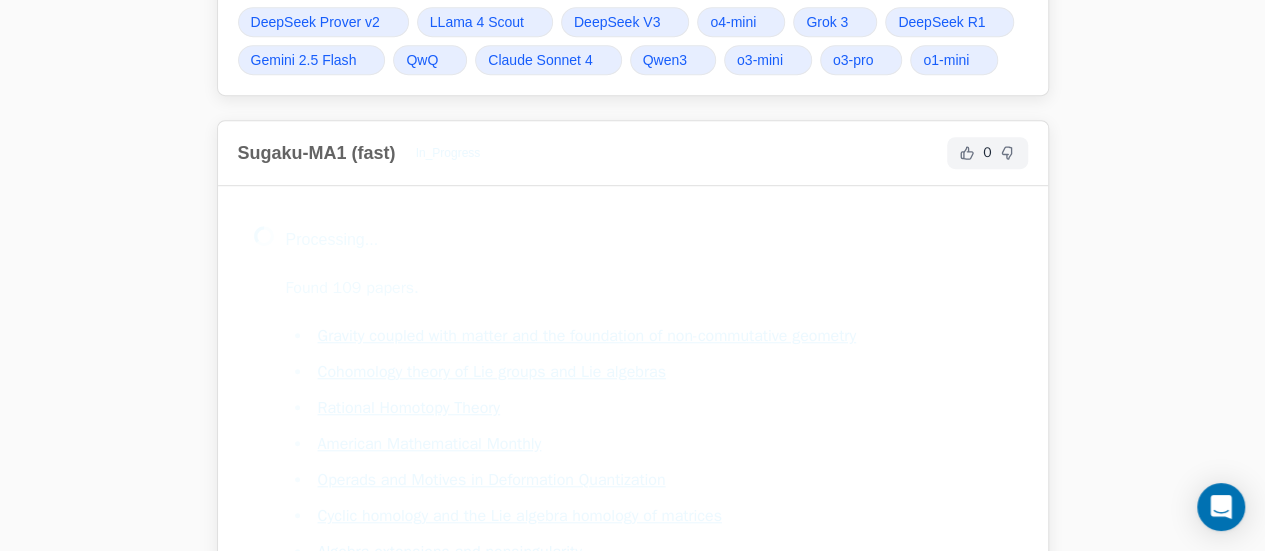click on "Question
Is there a version of Hochschild-Kostant-Rosenberg theorem for general algebraic varieties over an algebraically closed field ?
Ask Another
Share Link
Copy link
Twitter
Facebook
LinkedIn
Email" at bounding box center [633, 17563] 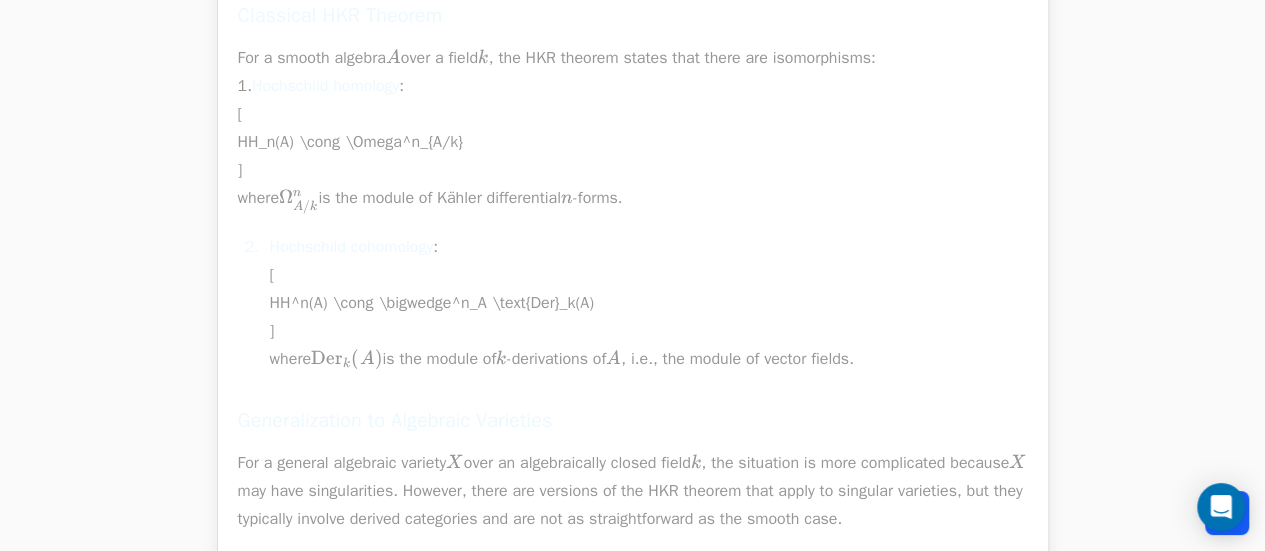 scroll, scrollTop: 8852, scrollLeft: 0, axis: vertical 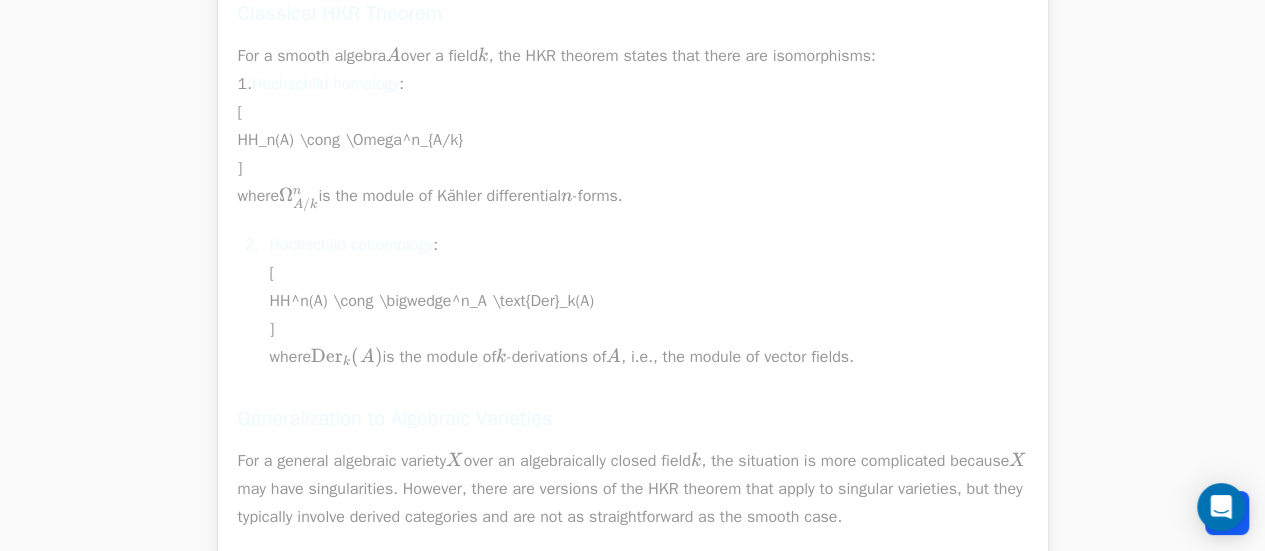 click on "For a smooth algebra  A  A  A  over a field  k  k  k , the HKR theorem states that there are isomorphisms:
1.  Hochschild homology :
[
HH_n(A) \cong \Omega^n_{A/k}
]
where  Ω A / k n  \Omega^n_{A/k}  Ω A / k n ​  is the module of Kähler differential  n  n  n -forms." at bounding box center (633, 126) 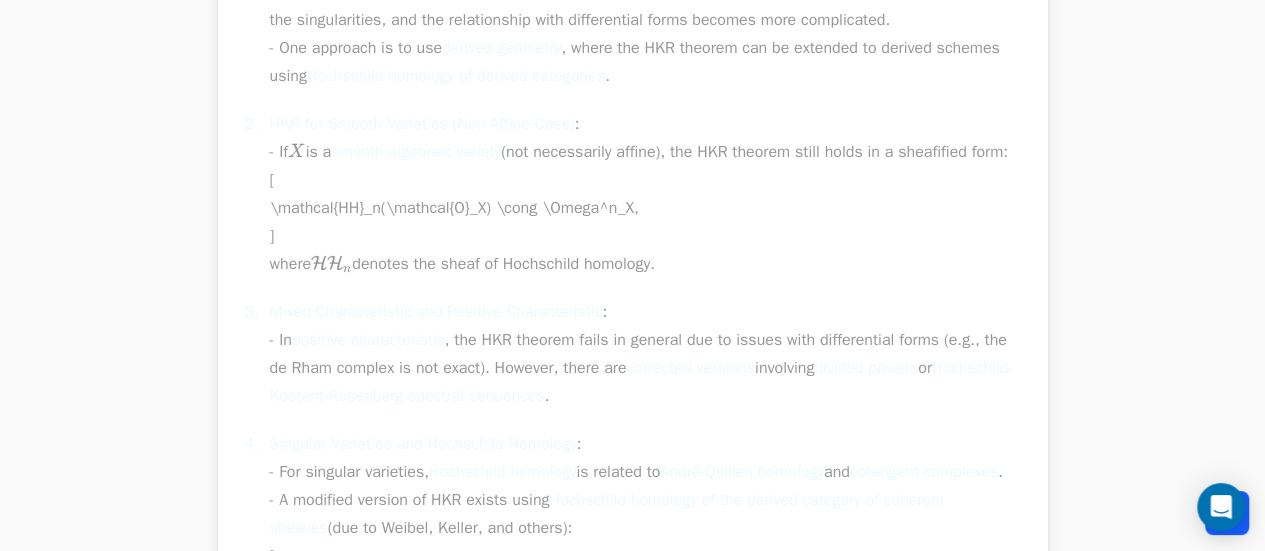 scroll, scrollTop: 12212, scrollLeft: 0, axis: vertical 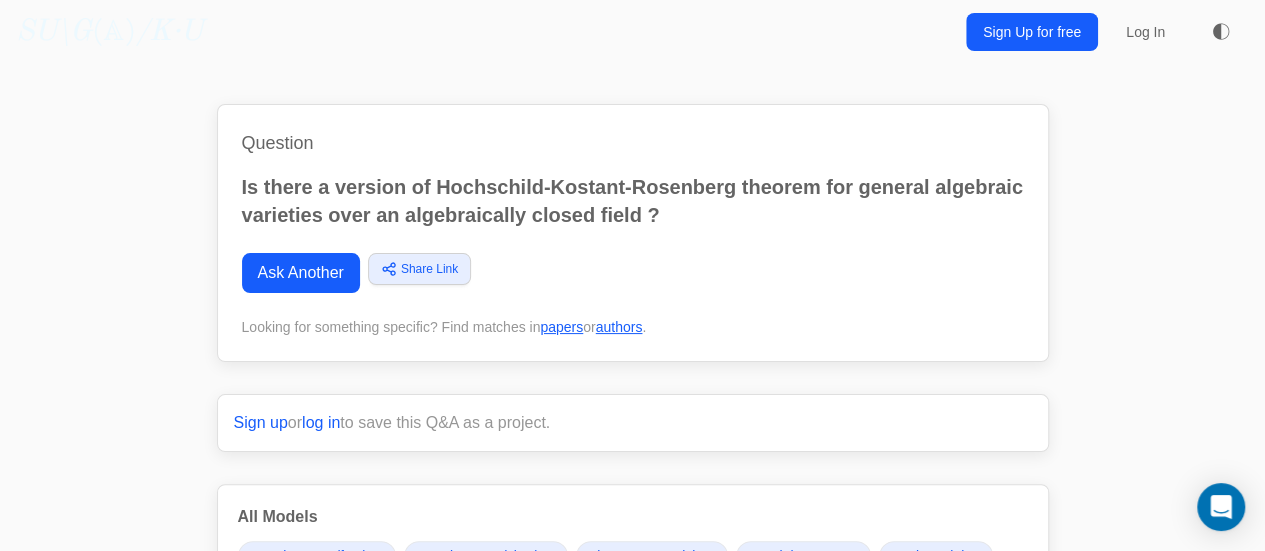 click on "Question
Is there a version of Hochschild-Kostant-Rosenberg theorem for general algebraic varieties over an algebraically closed field ?
Ask Another
Share Link
Copy link
Twitter
Facebook
LinkedIn
Email" at bounding box center (633, 16037) 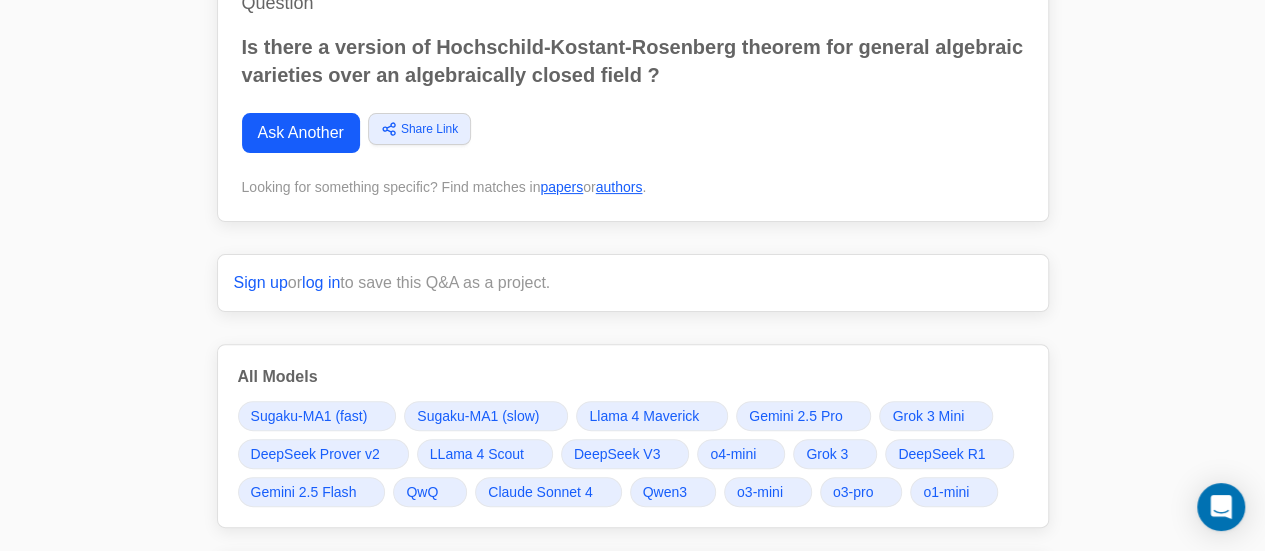 scroll, scrollTop: 280, scrollLeft: 0, axis: vertical 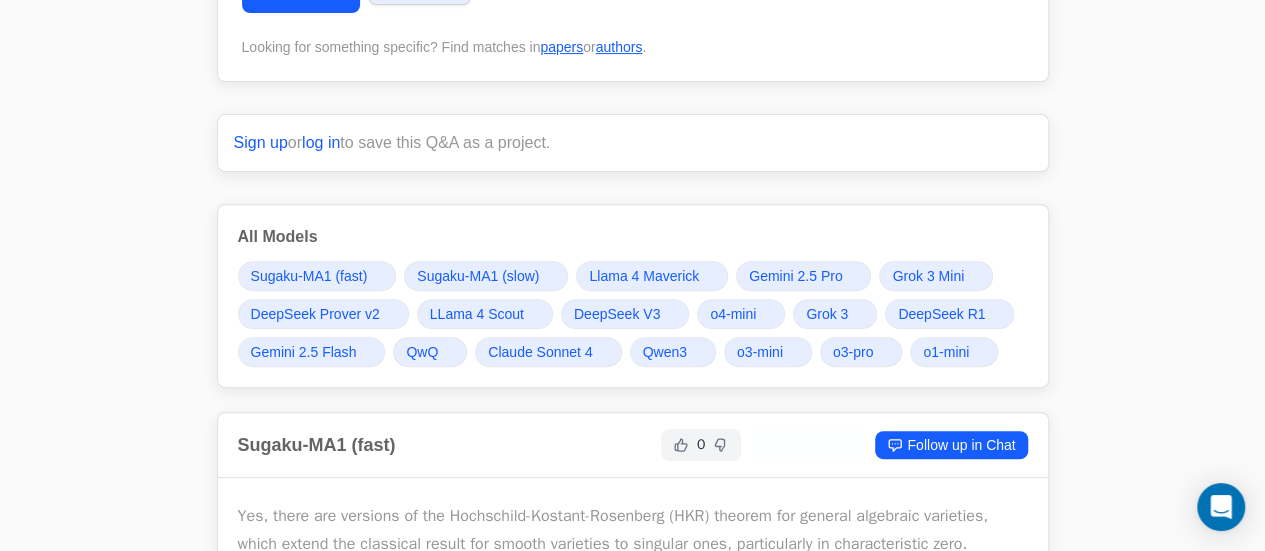 click on "DeepSeek R1" at bounding box center (941, 314) 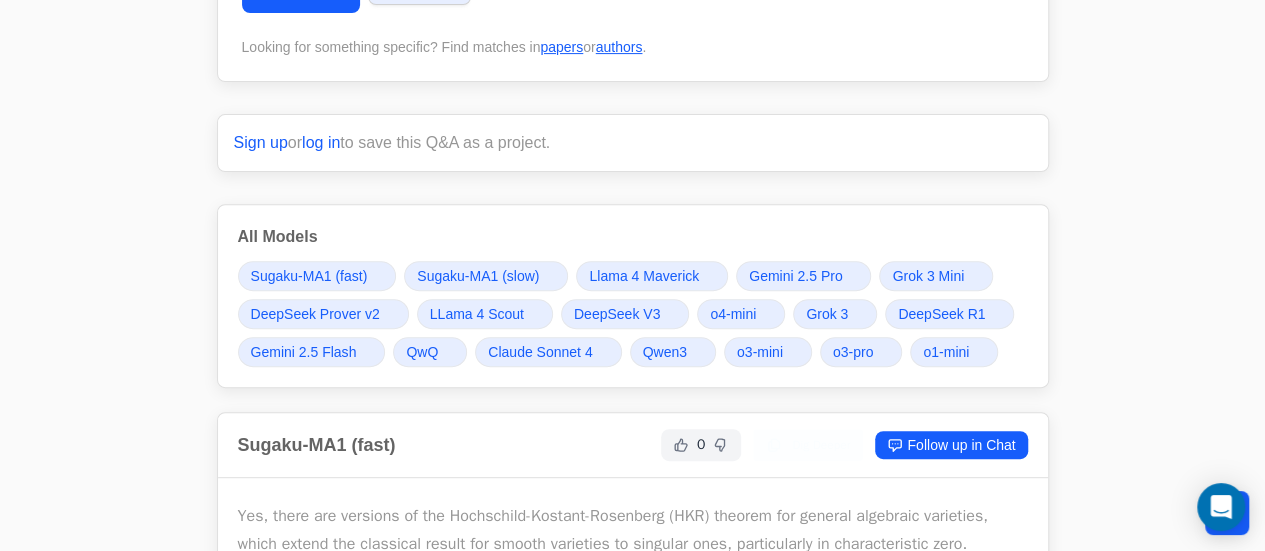 scroll, scrollTop: 14446, scrollLeft: 0, axis: vertical 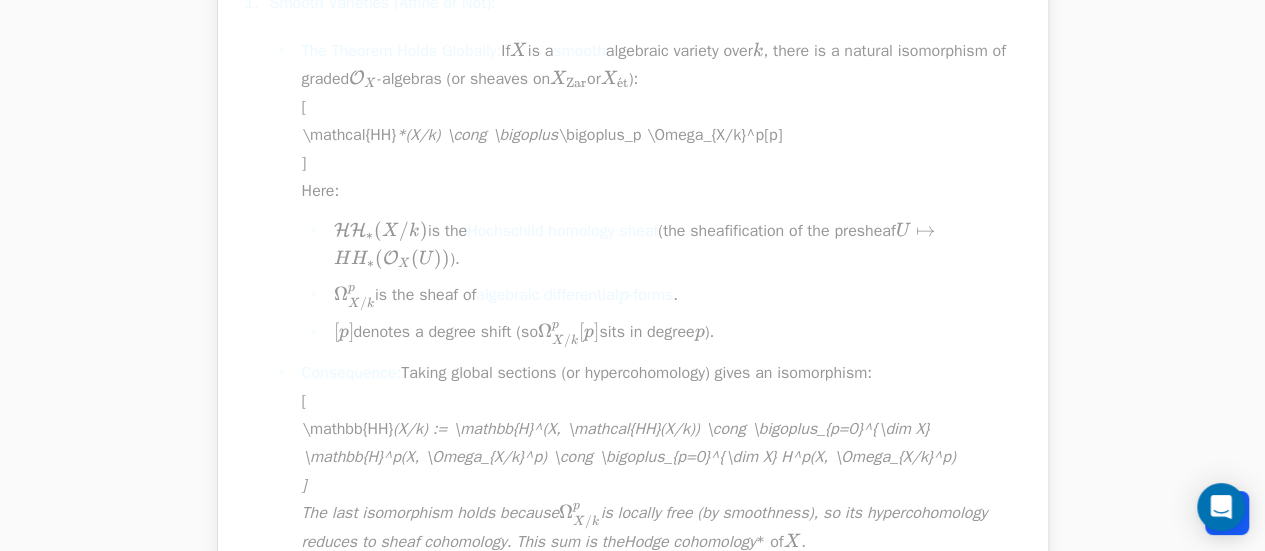 click on "The Theorem Holds Globally: If X is a smooth algebraic variety over k, there is a natural isomorphism of graded O_X-algebras (or sheaves on X_Zar or X_et):
[
\mathcal{HH} *(X/k) \cong \bigoplus {p=0}^{\dim X} \Omega_{X/k}^p[p]
]
Here:
HH_* (X/k) is the Hochschild homology sheaf (the sheafification of the presheaf U ↦ HH_*(\mathcal{O}_X(U)) ).
Ω^p_{X/k} is the sheaf of algebraic differential p-forms .
[p] denotes a degree shift (so Ω^p_{X/k}[p] sits in degree p)." at bounding box center [662, 192] 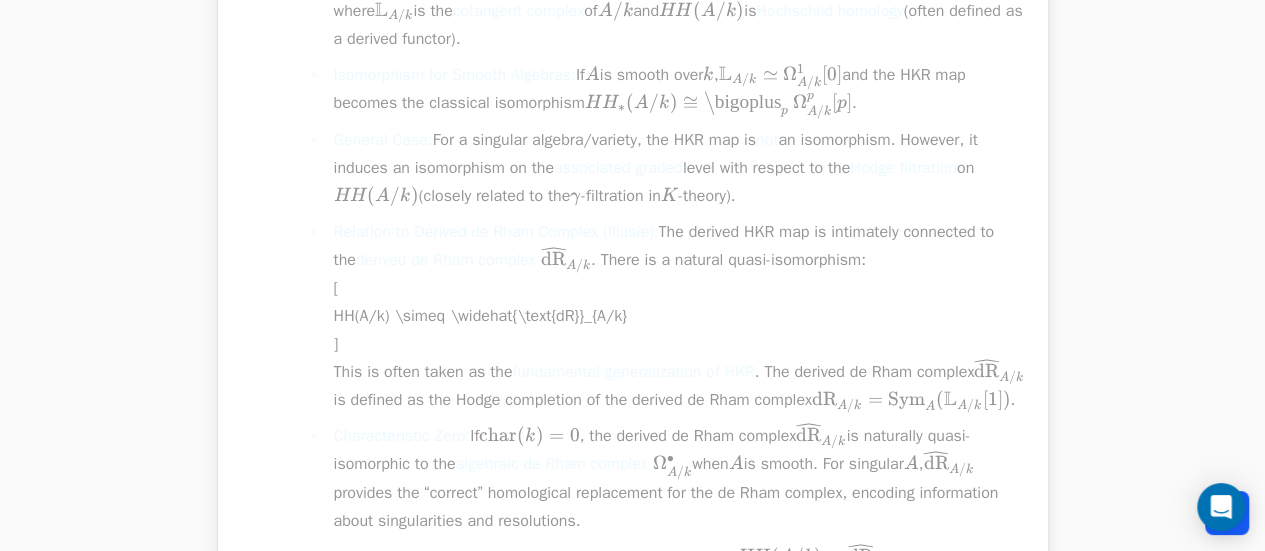 scroll, scrollTop: 15686, scrollLeft: 0, axis: vertical 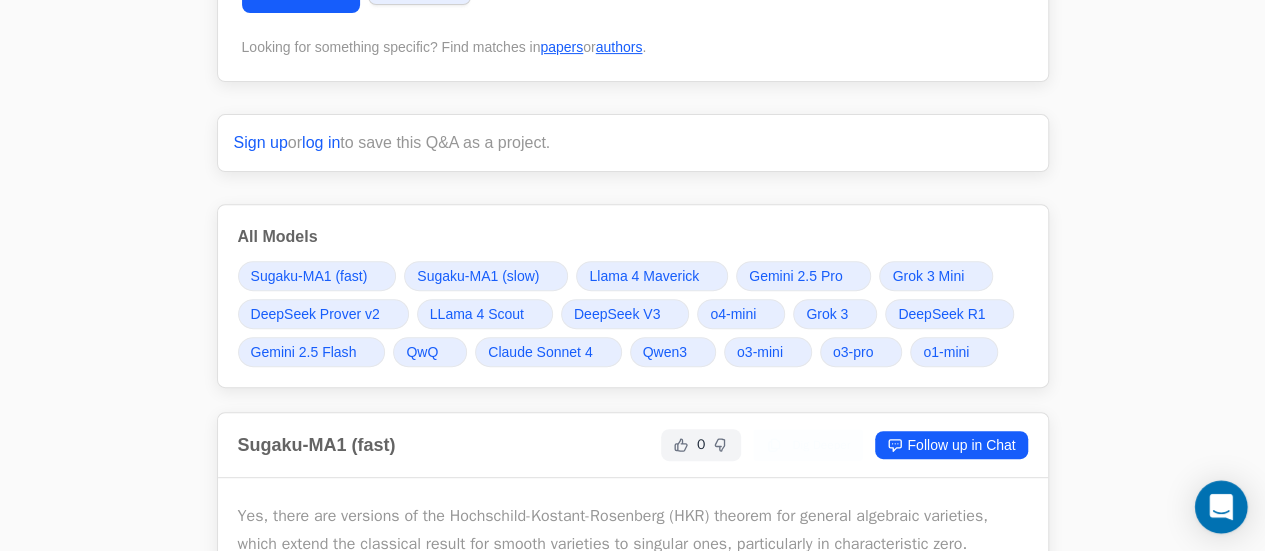 click at bounding box center [1220, 507] 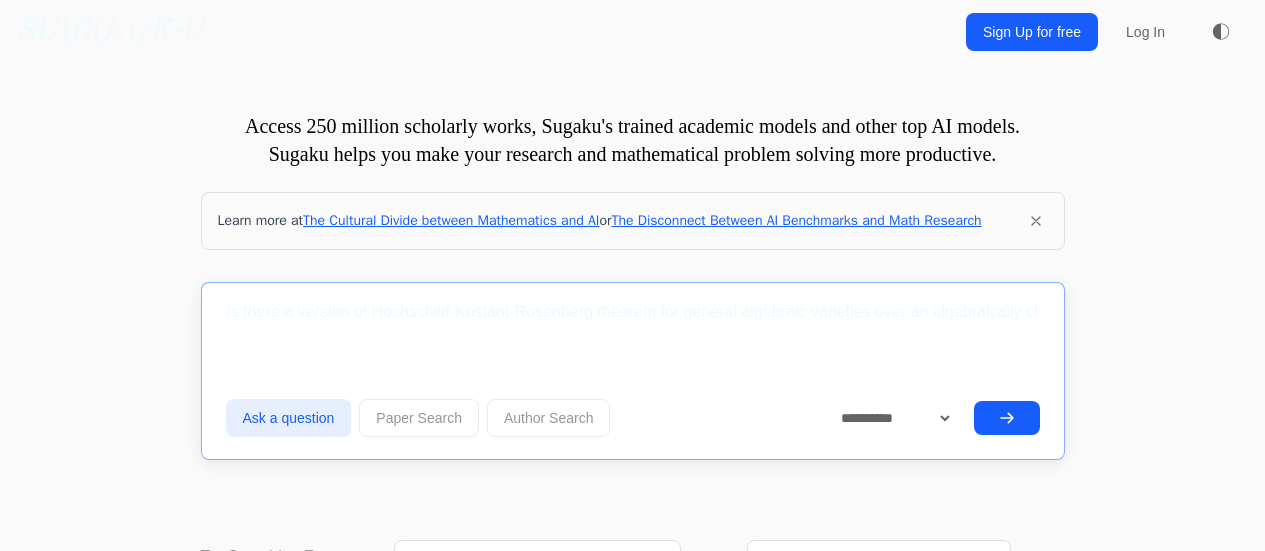 scroll, scrollTop: 0, scrollLeft: 0, axis: both 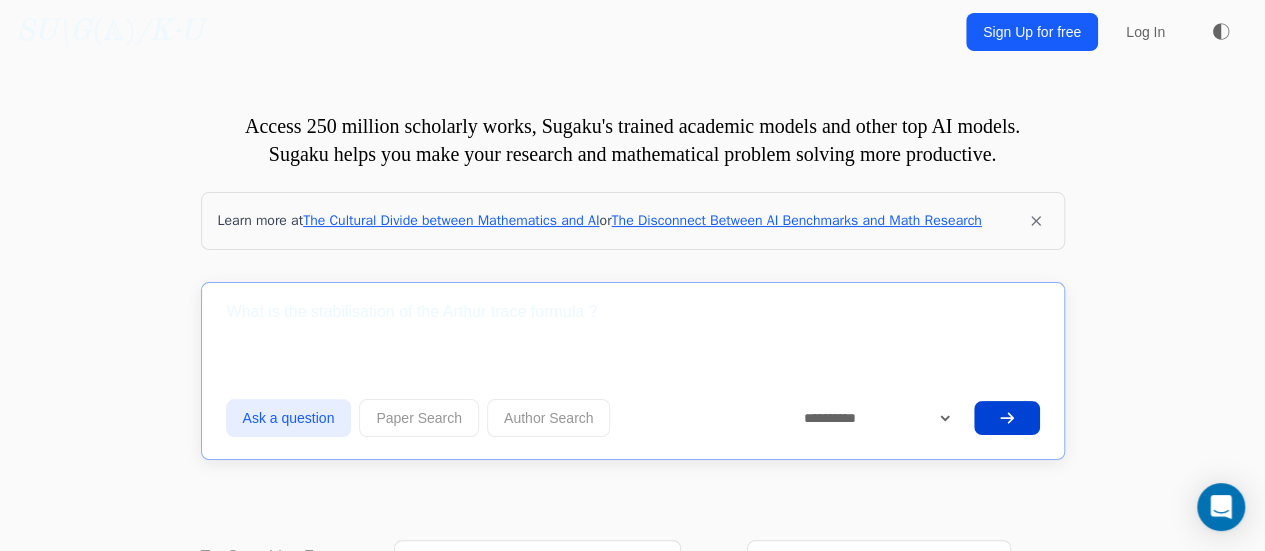 type on "What is the stabilisation of the Arthur trace formula ?" 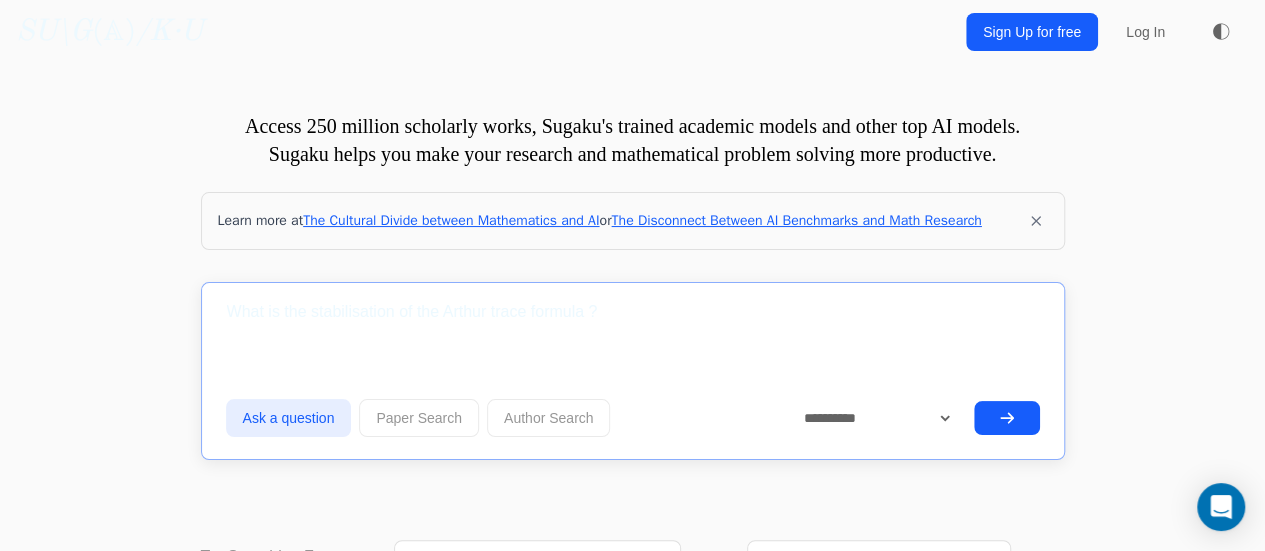 click at bounding box center [1007, 418] 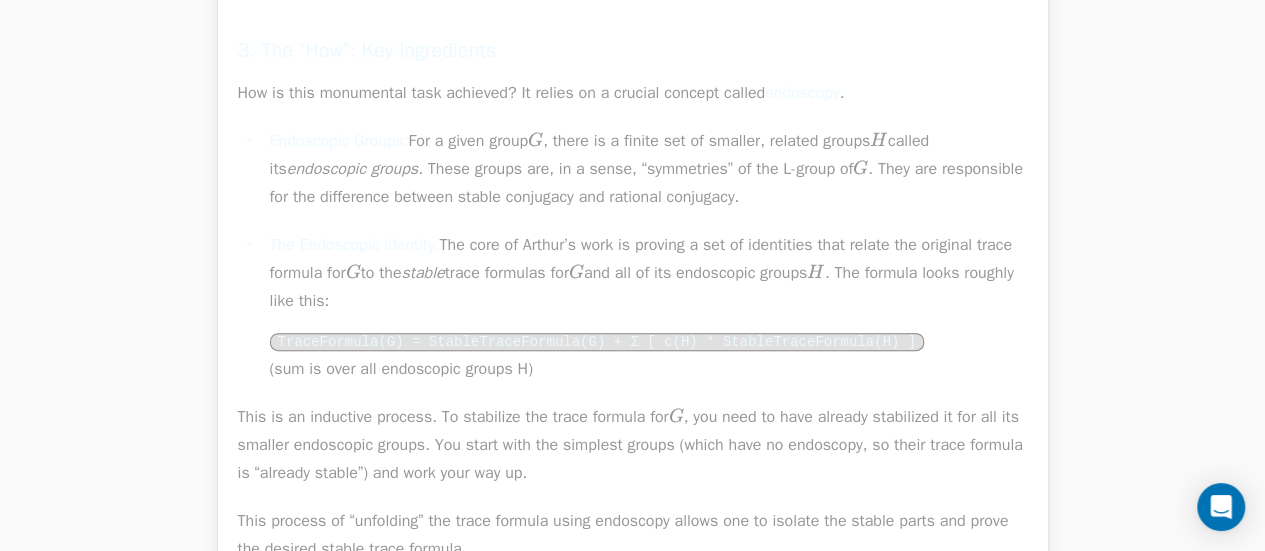 scroll, scrollTop: 15440, scrollLeft: 0, axis: vertical 